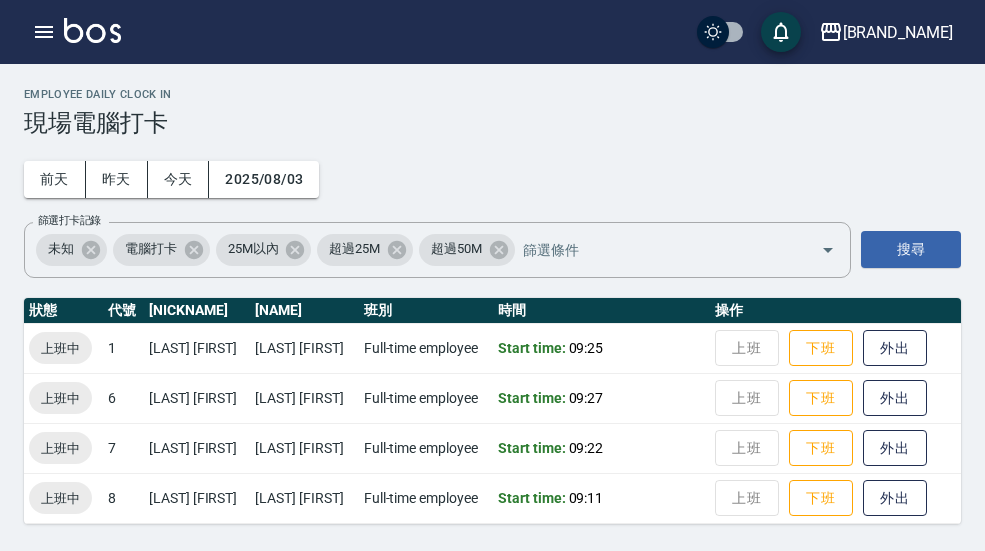 scroll, scrollTop: 3, scrollLeft: 0, axis: vertical 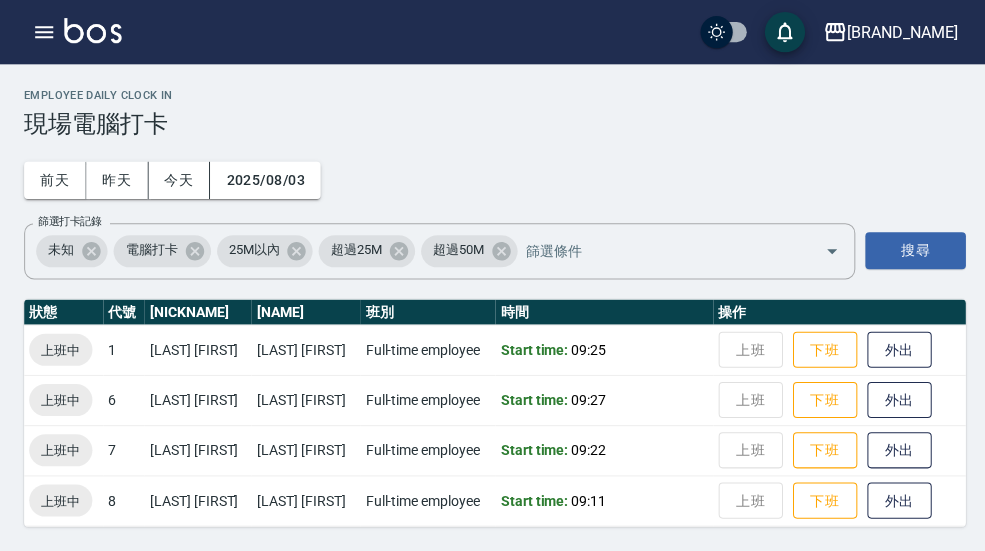 click on "[BRAND_NAME]" at bounding box center (898, 32) 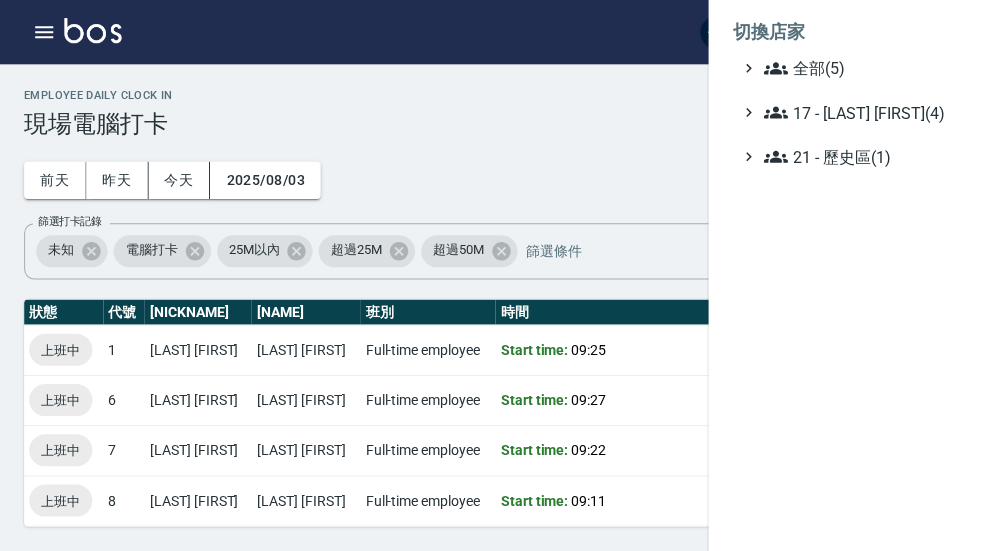 click on "全部(5)" at bounding box center (856, 68) 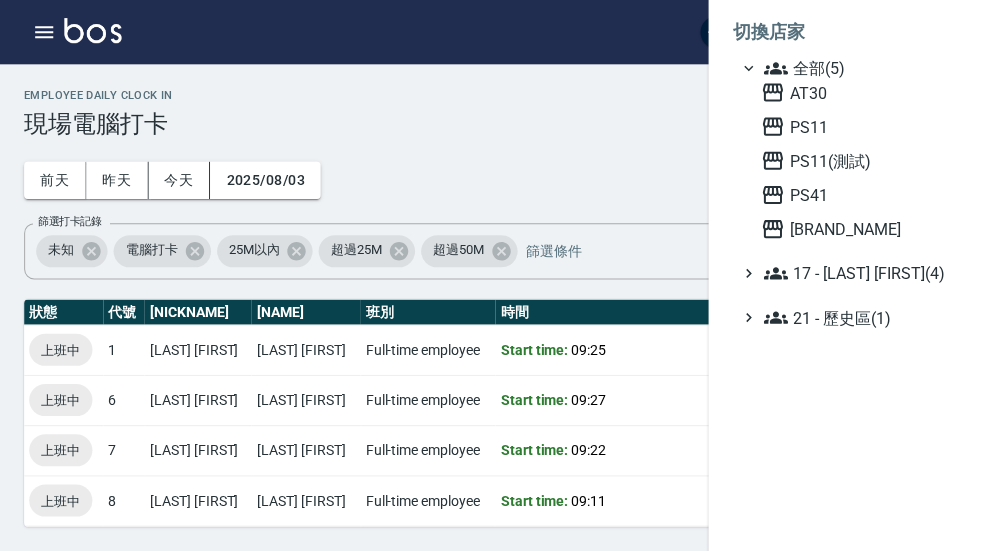 click on "AT30" at bounding box center [855, 92] 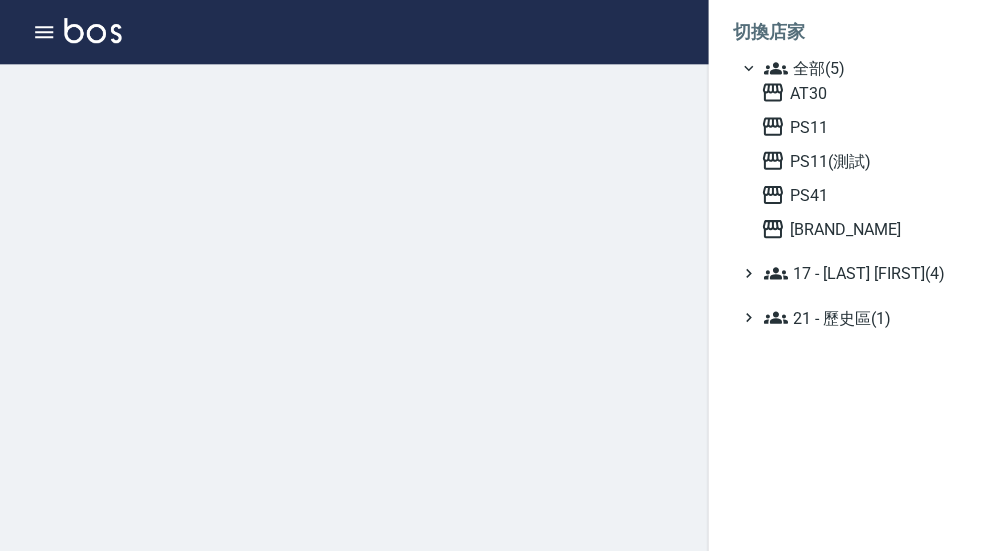 scroll, scrollTop: 0, scrollLeft: 0, axis: both 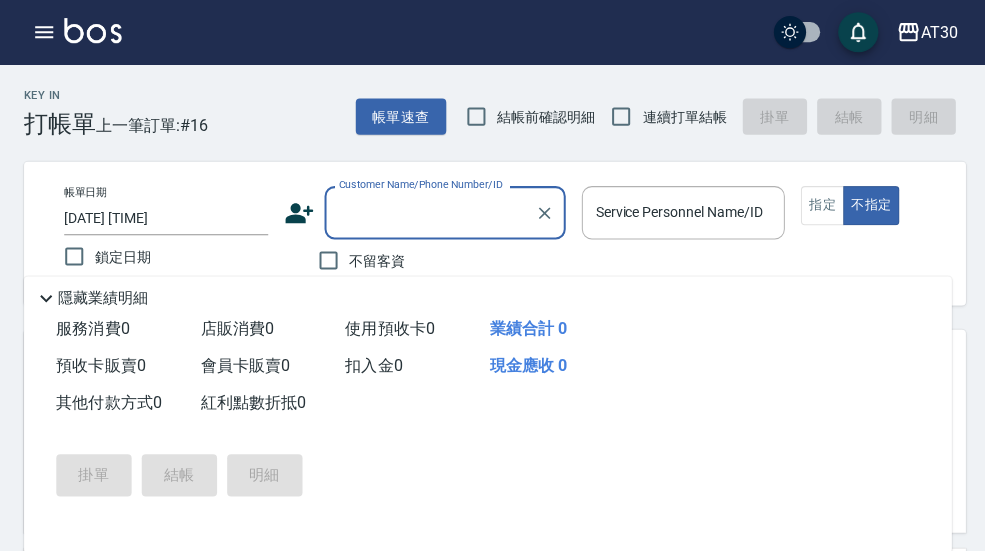 click 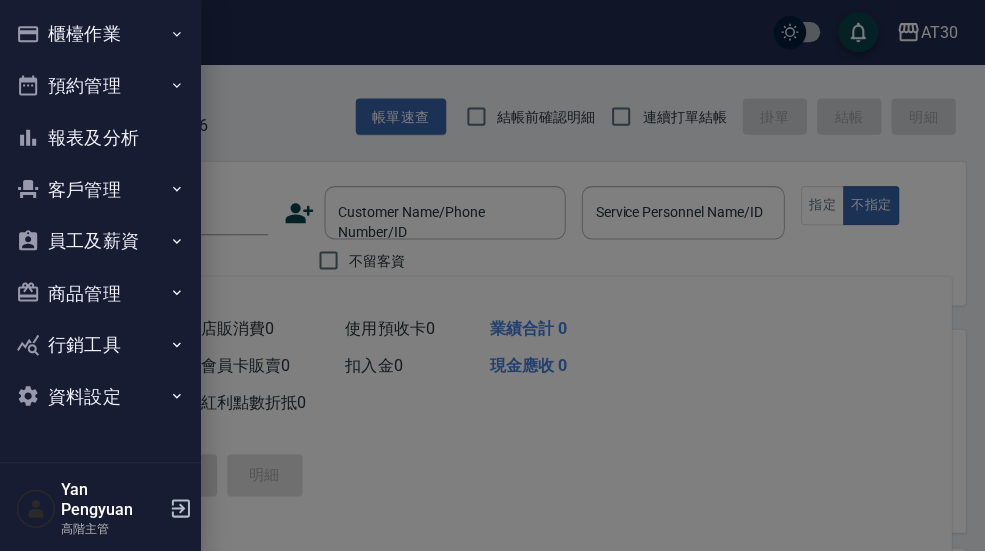 click on "報表及分析" at bounding box center [100, 137] 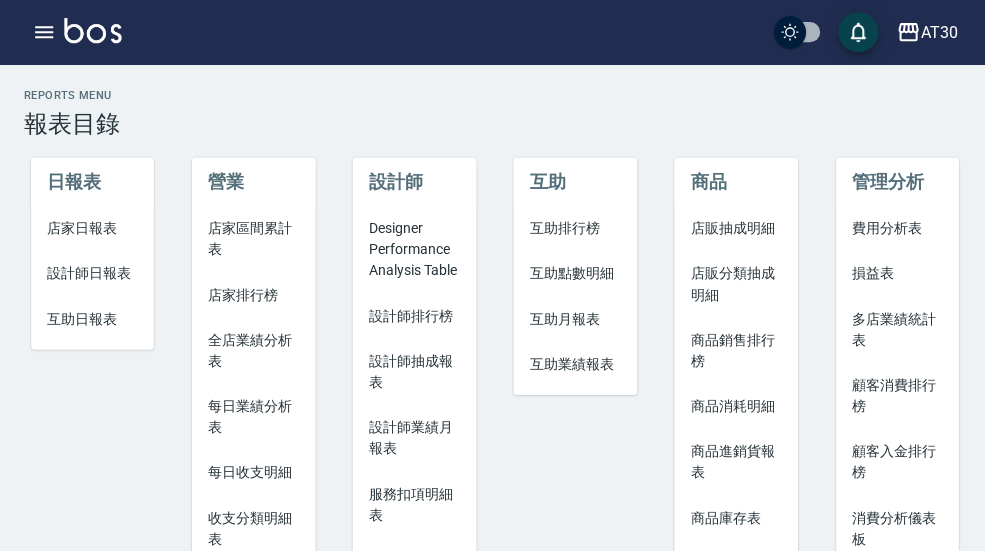 click on "設計師日報表" at bounding box center [92, 272] 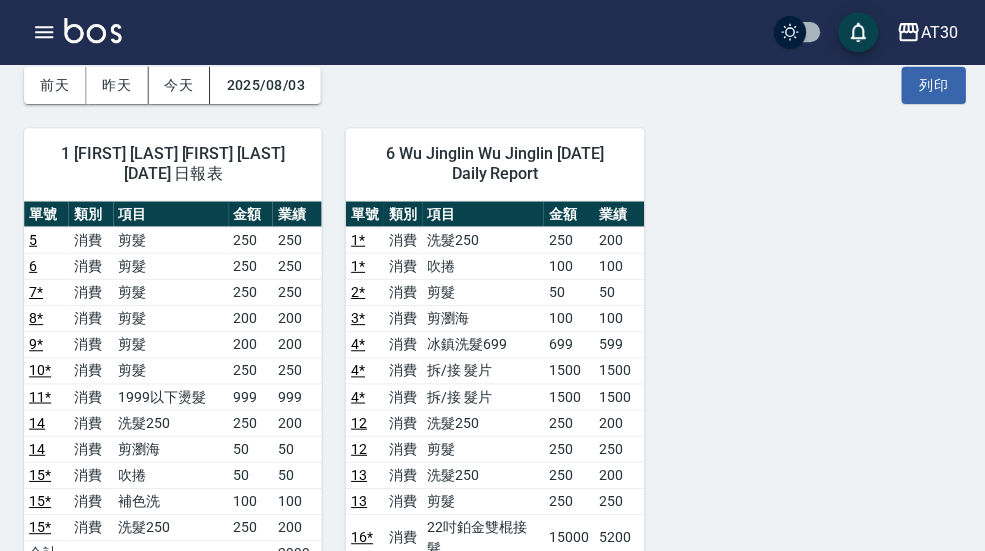 scroll, scrollTop: 0, scrollLeft: 0, axis: both 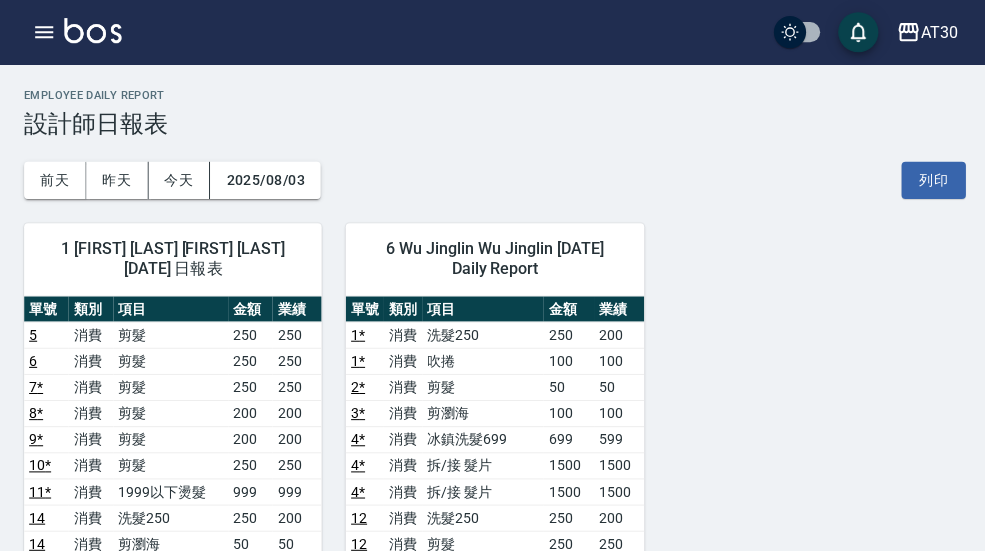 click on "AT30" at bounding box center [934, 32] 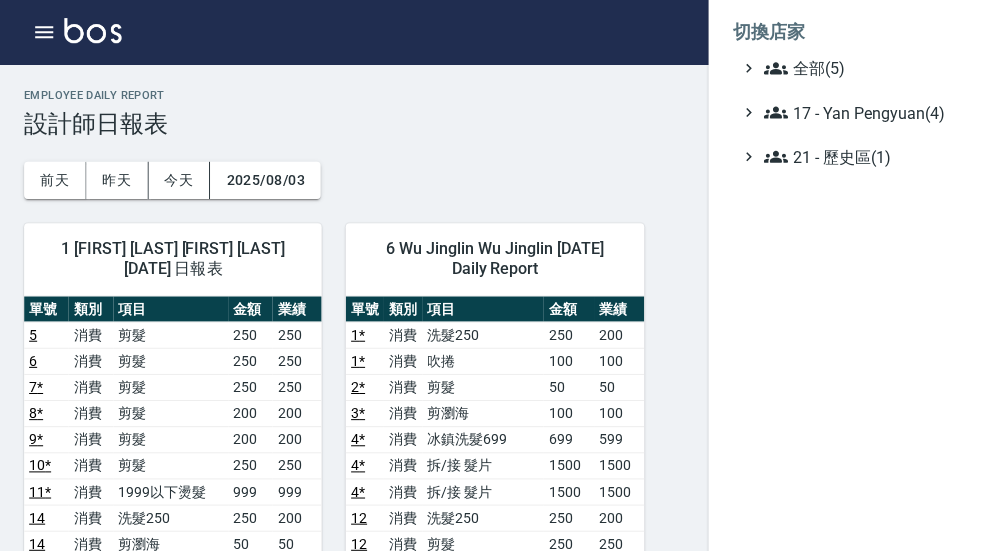 click on "全部(5)" at bounding box center (856, 68) 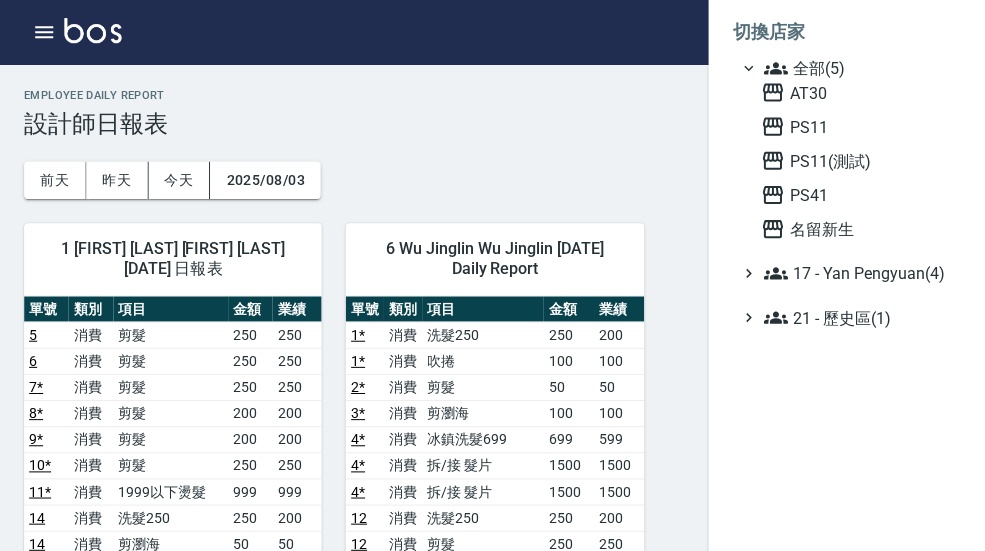 click on "PS11" at bounding box center (855, 126) 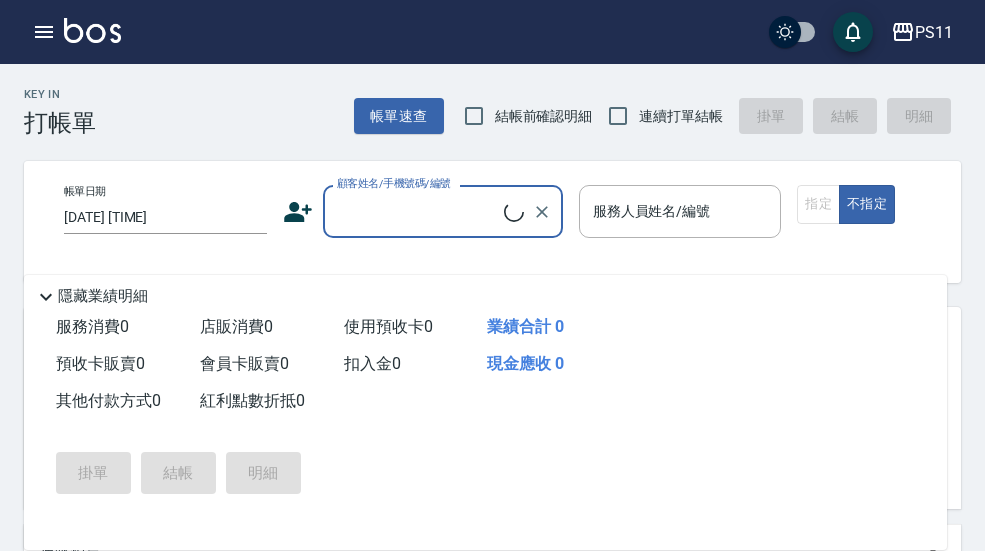 scroll, scrollTop: 0, scrollLeft: 0, axis: both 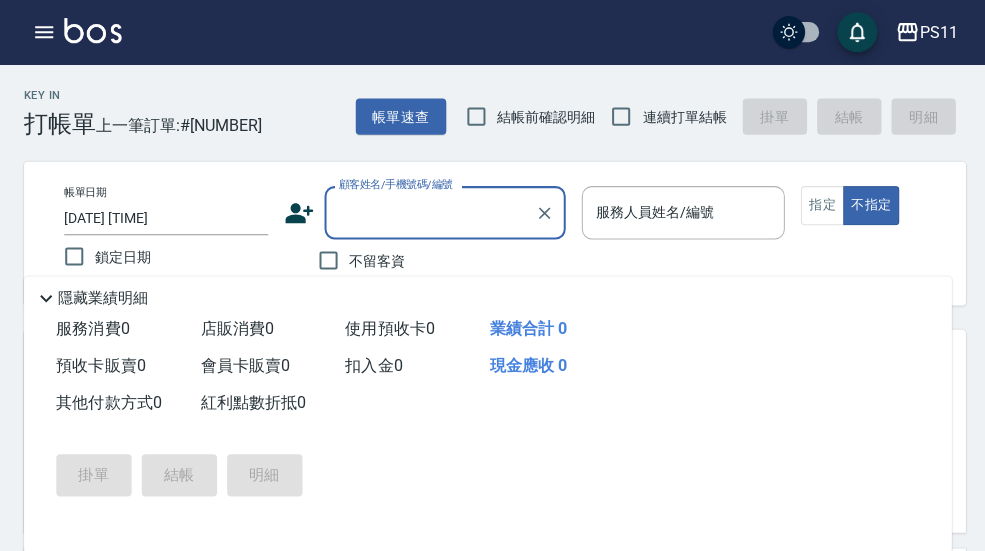 click at bounding box center (44, 32) 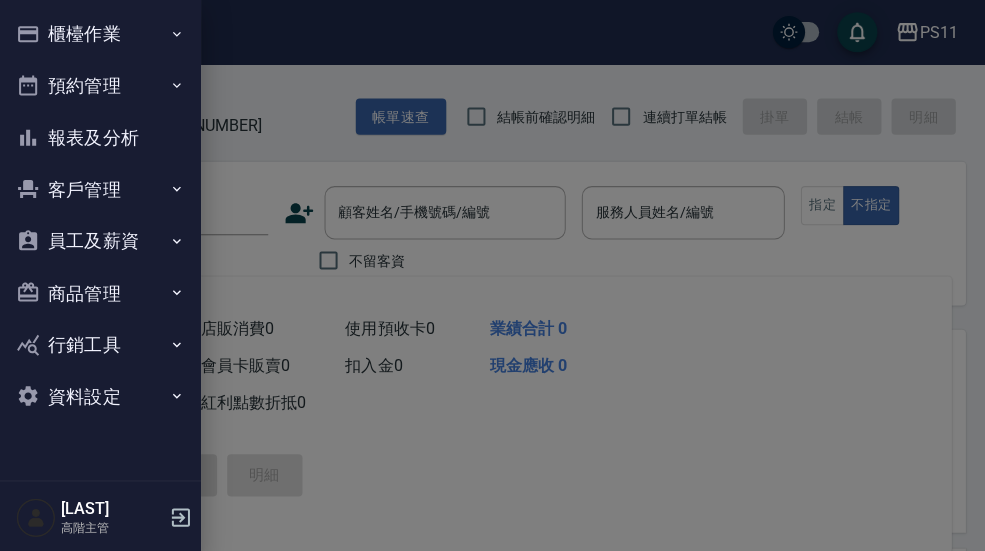 click on "報表及分析" at bounding box center [100, 137] 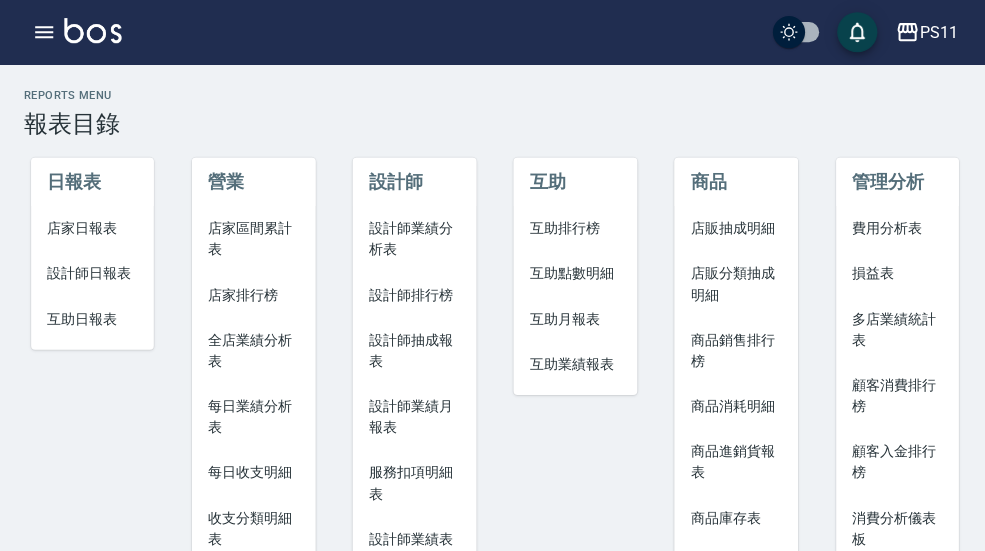 click on "設計師日報表" at bounding box center (92, 272) 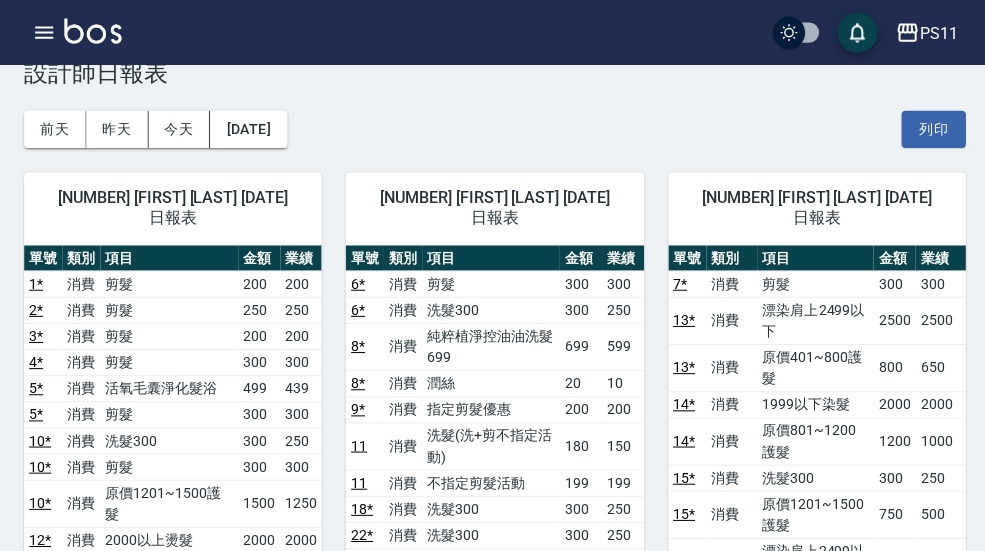 scroll, scrollTop: 0, scrollLeft: 0, axis: both 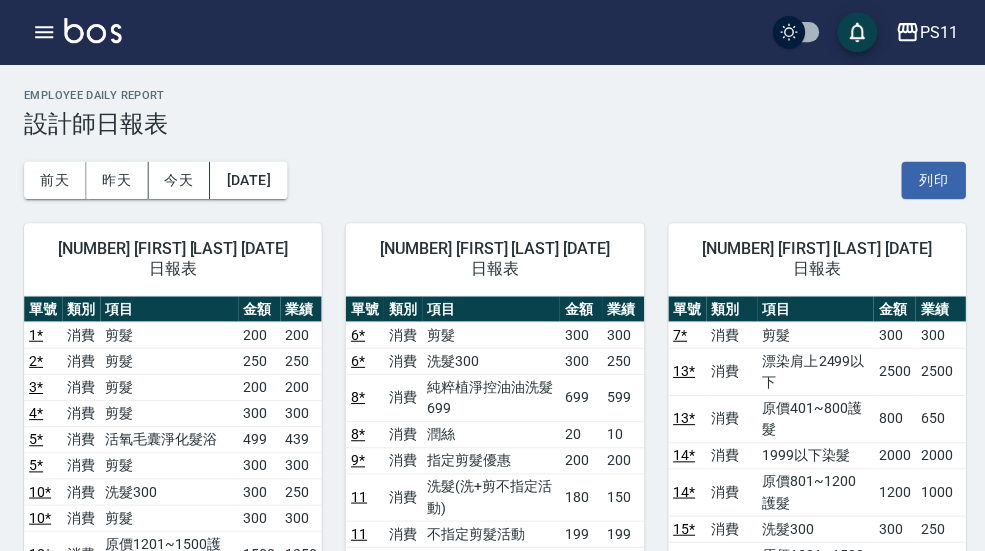 click 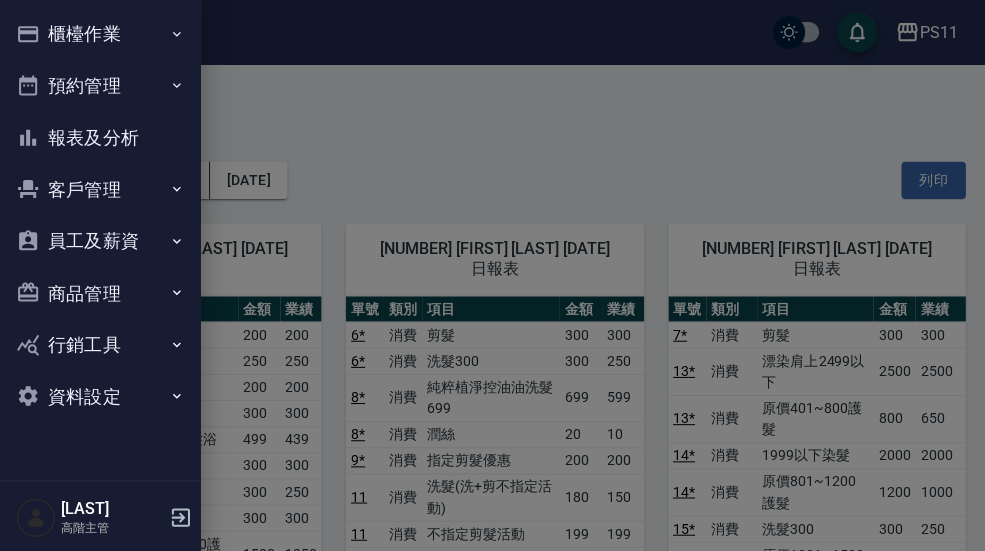 click on "報表及分析" at bounding box center (100, 137) 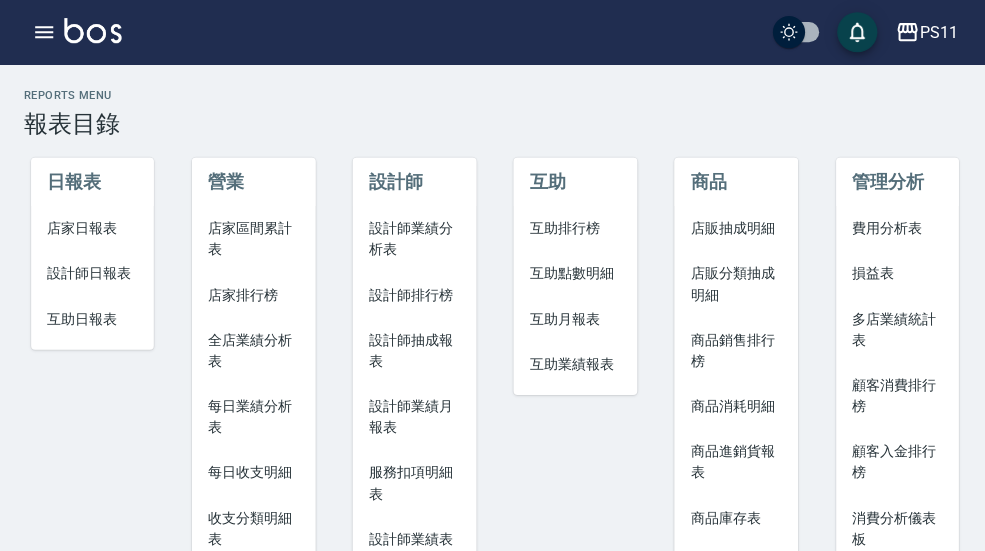 click on "店家日報表" at bounding box center [92, 227] 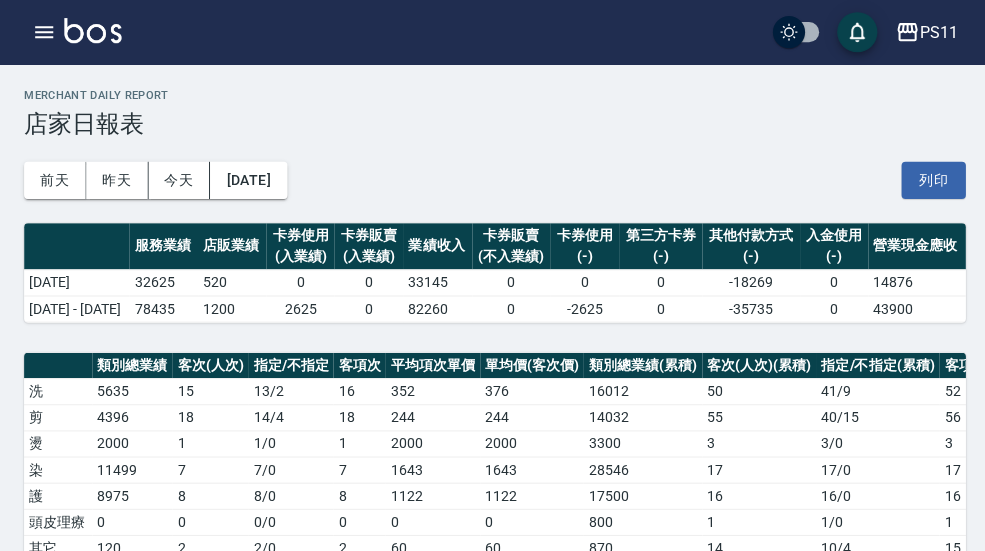 click 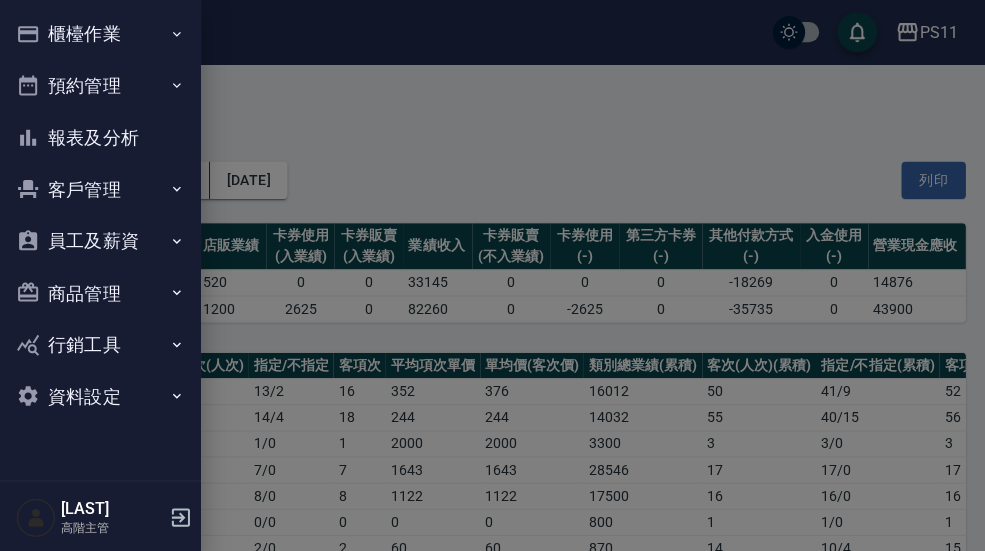 click on "報表及分析" at bounding box center (100, 137) 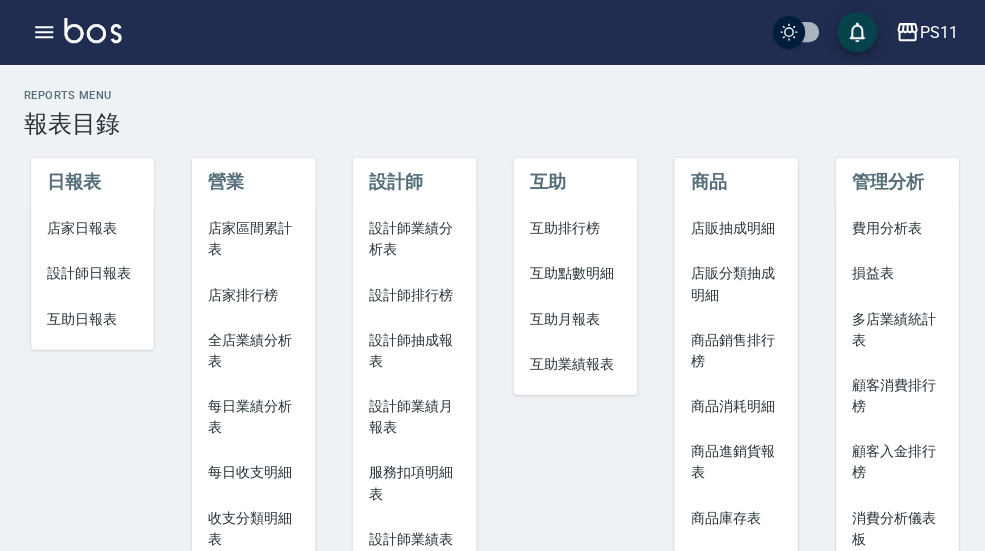 click on "設計師排行榜" at bounding box center (412, 293) 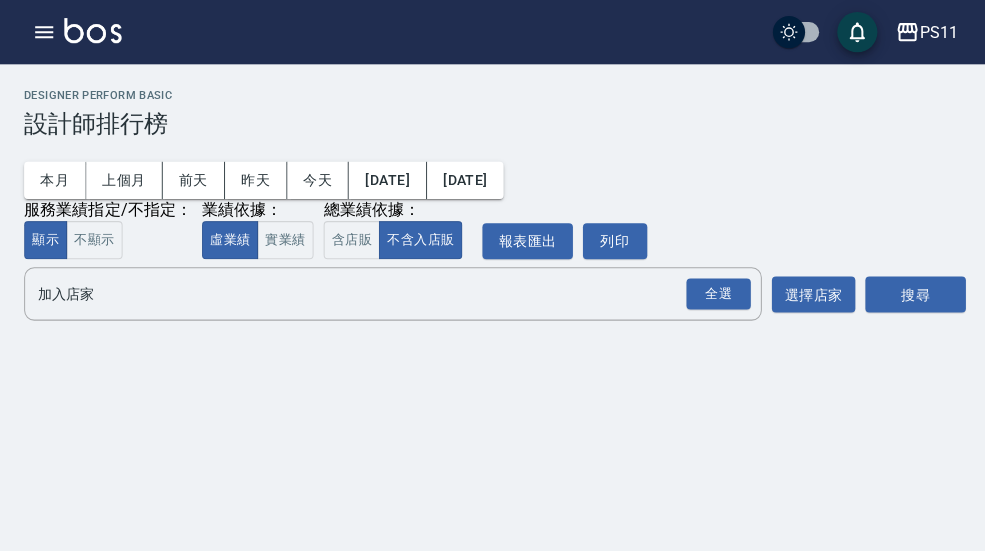 click on "今天" at bounding box center [317, 179] 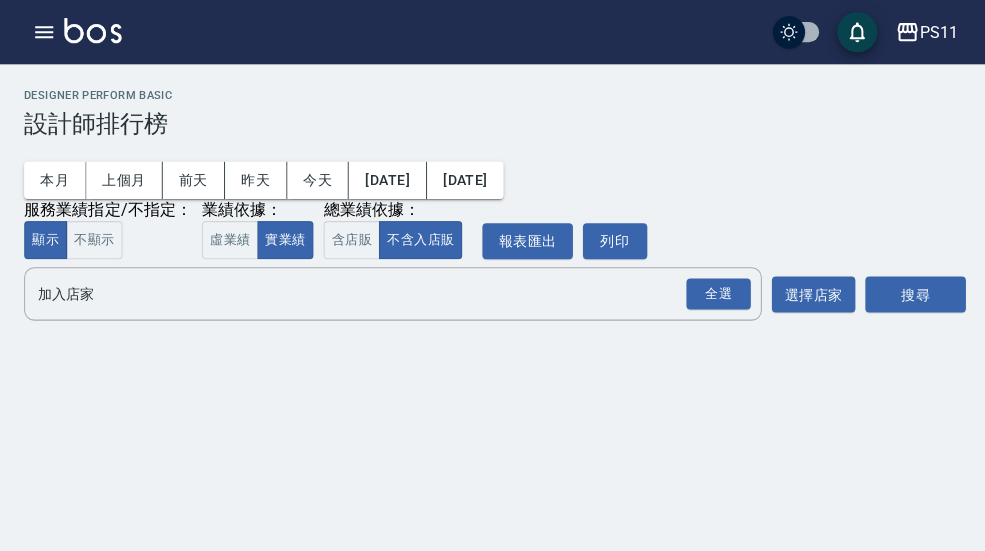 click on "不顯示" at bounding box center [94, 239] 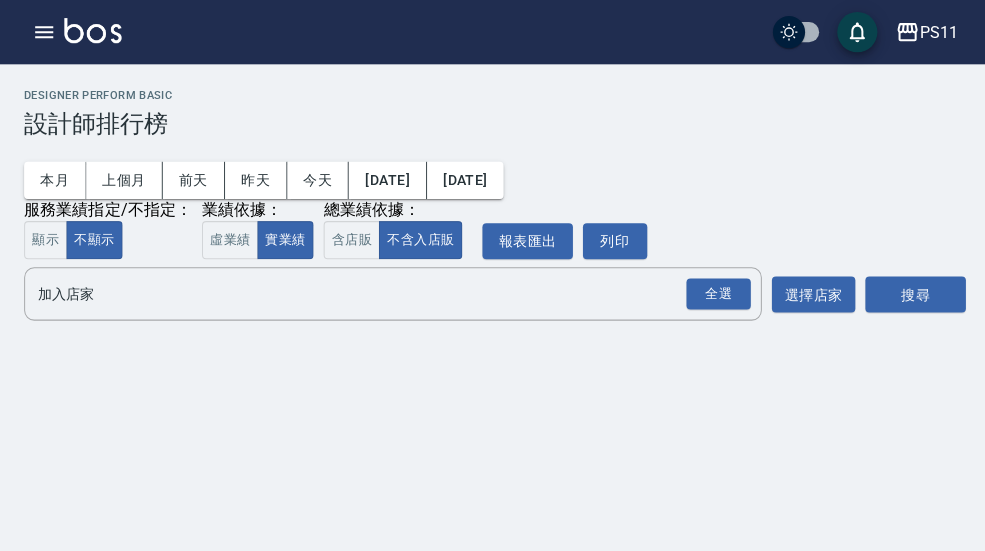 click on "全選" at bounding box center [715, 292] 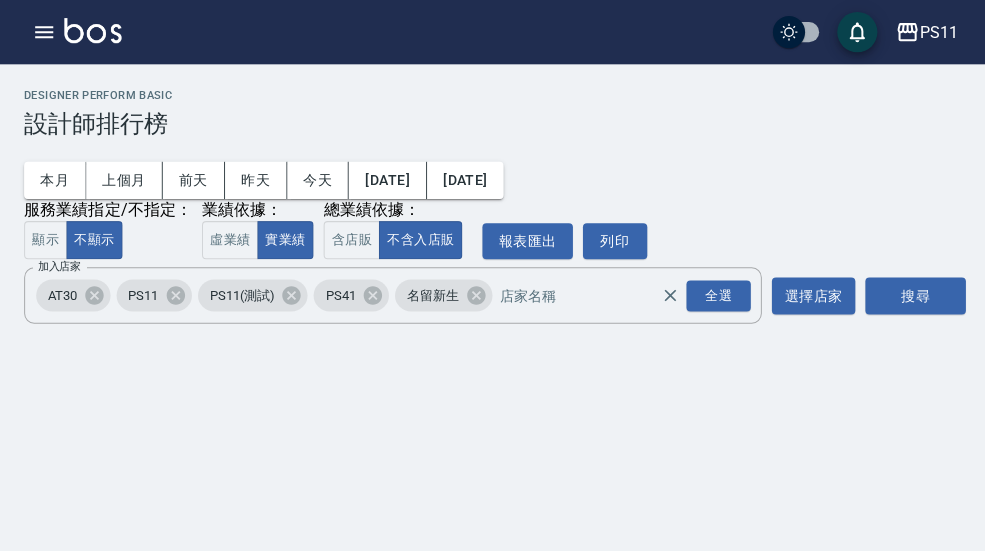 click on "選擇店家" at bounding box center [809, 294] 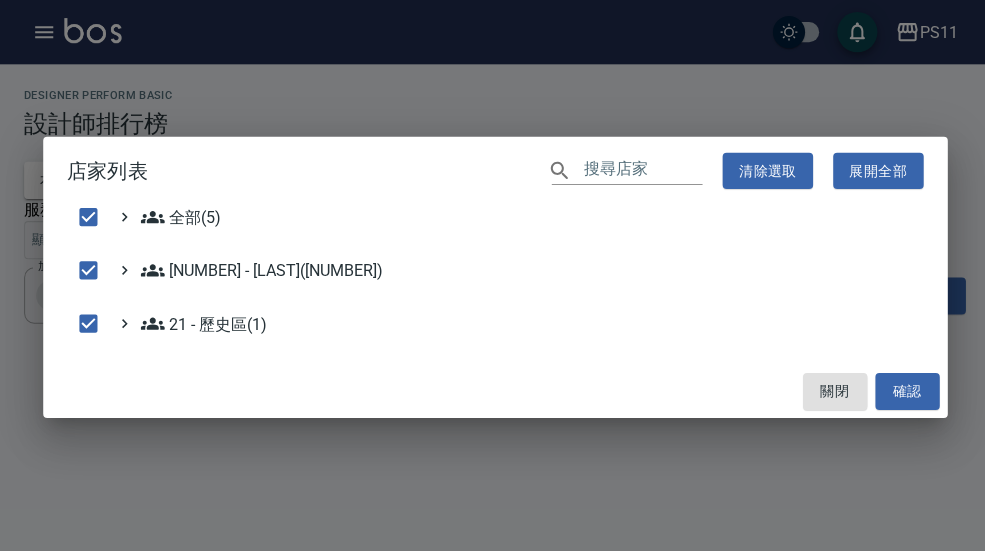 click on "確認" at bounding box center (903, 389) 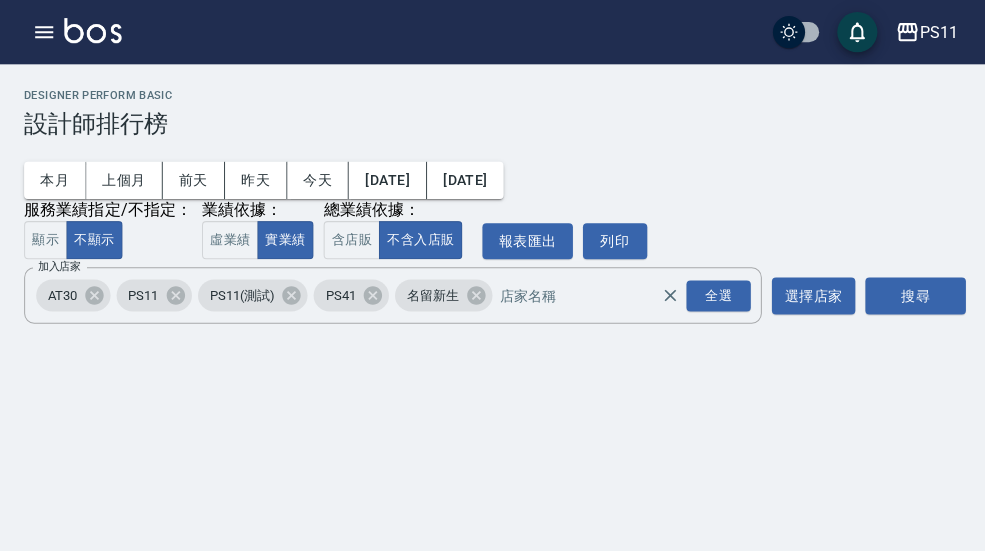 click on "搜尋" at bounding box center [911, 294] 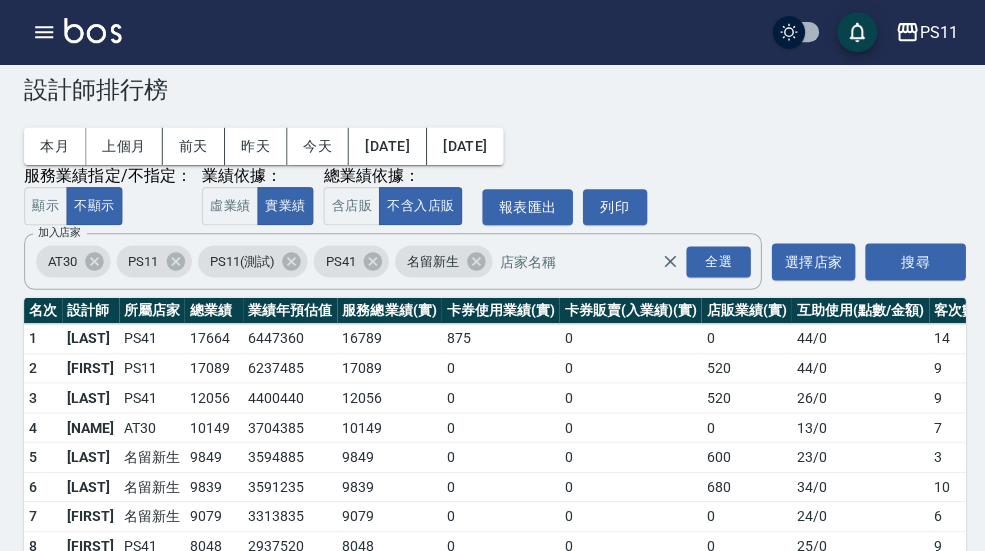 scroll, scrollTop: 0, scrollLeft: 0, axis: both 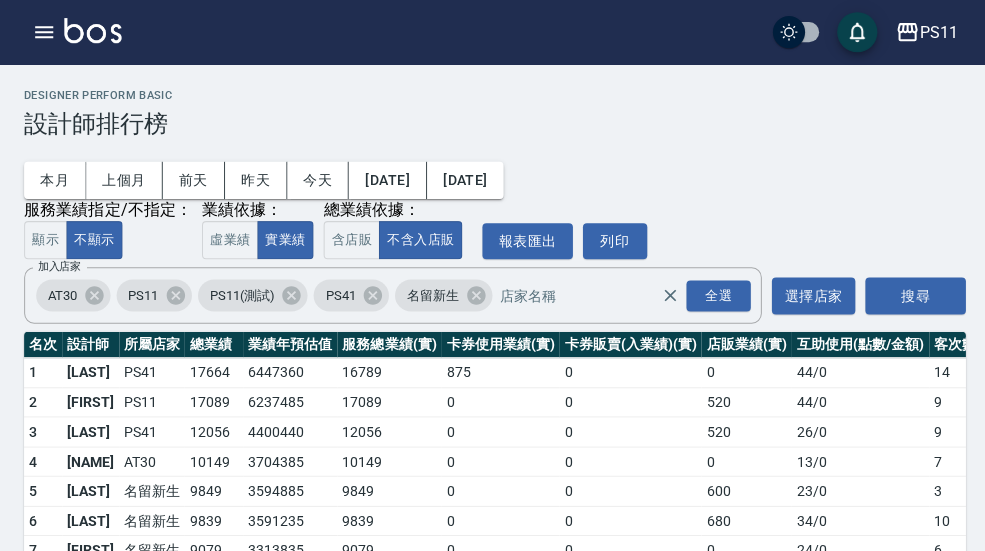 click 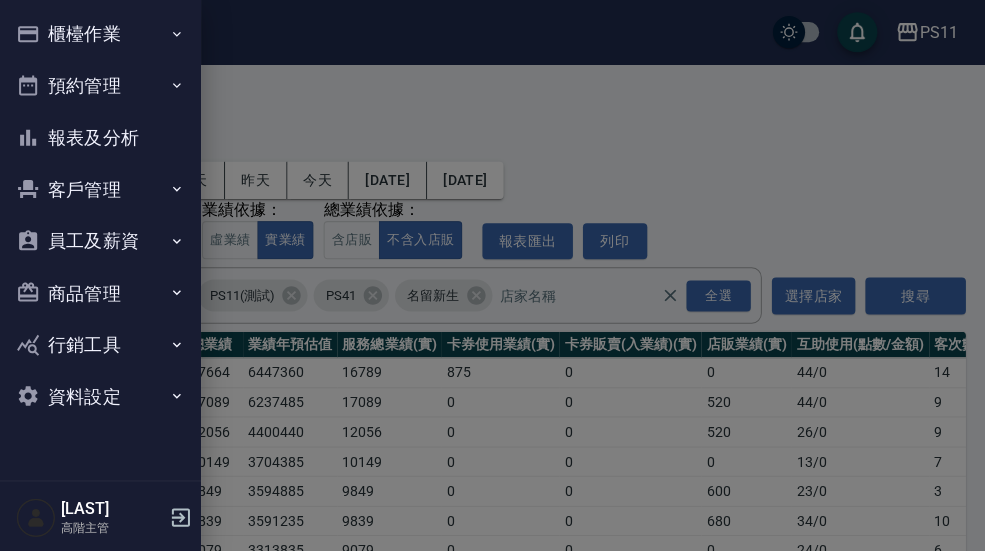 click at bounding box center [492, 275] 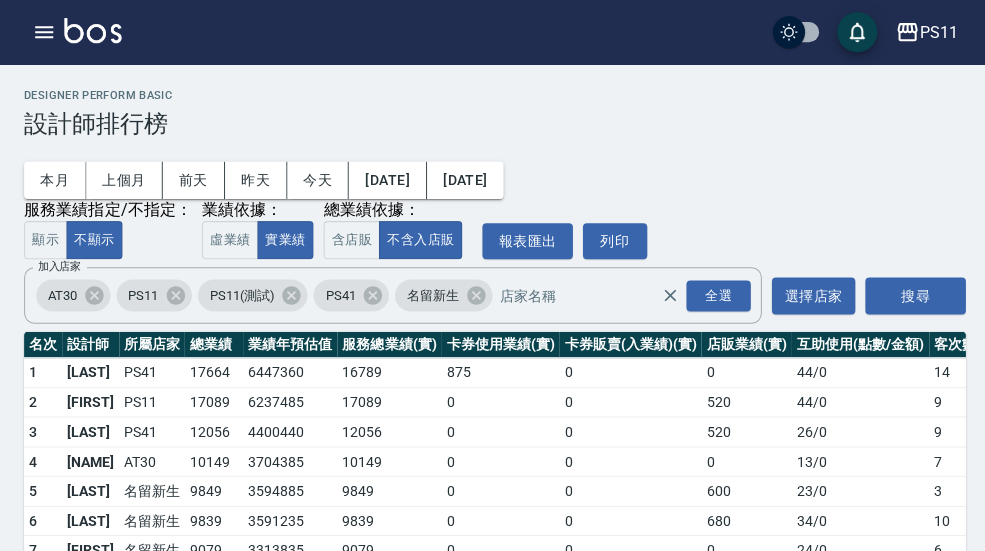 click on "PS11" at bounding box center (934, 32) 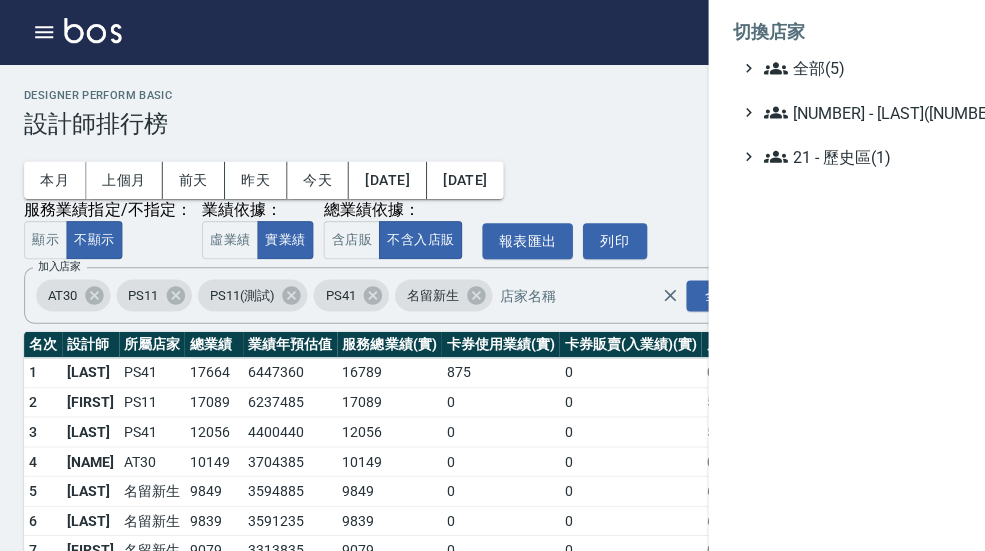 click on "全部(5)" at bounding box center [856, 68] 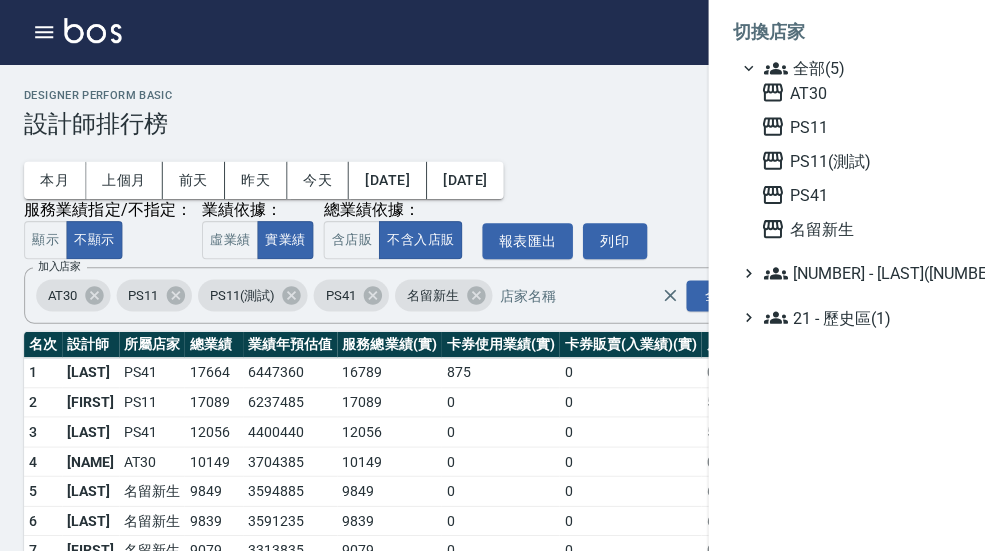 click on "[BRAND_NAME]" at bounding box center (855, 228) 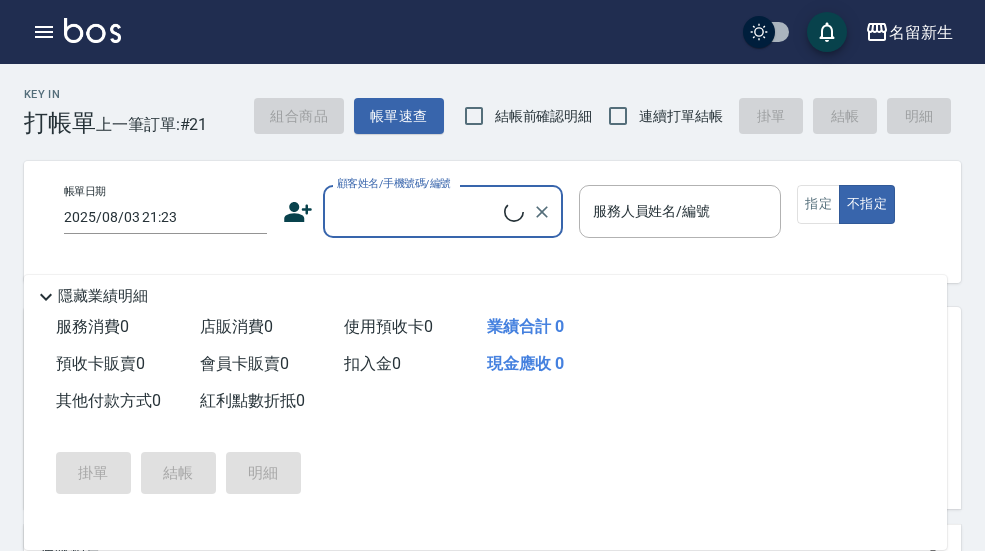 scroll, scrollTop: 0, scrollLeft: 0, axis: both 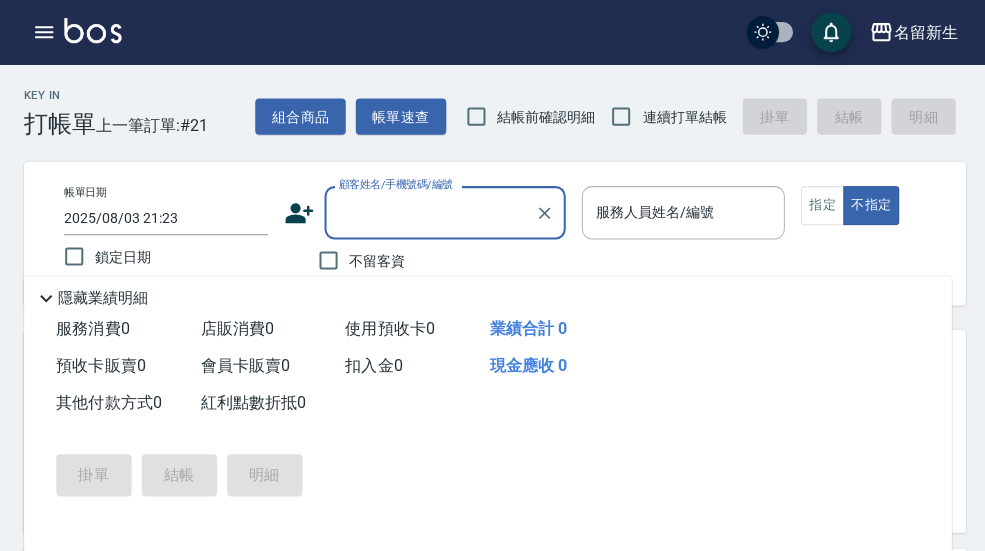 click at bounding box center (44, 32) 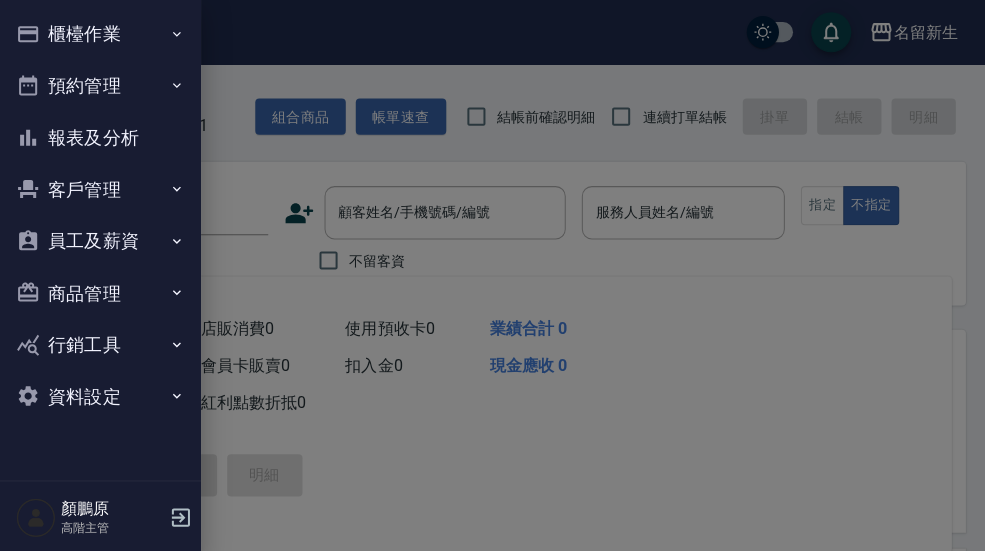 click on "報表及分析" at bounding box center (100, 137) 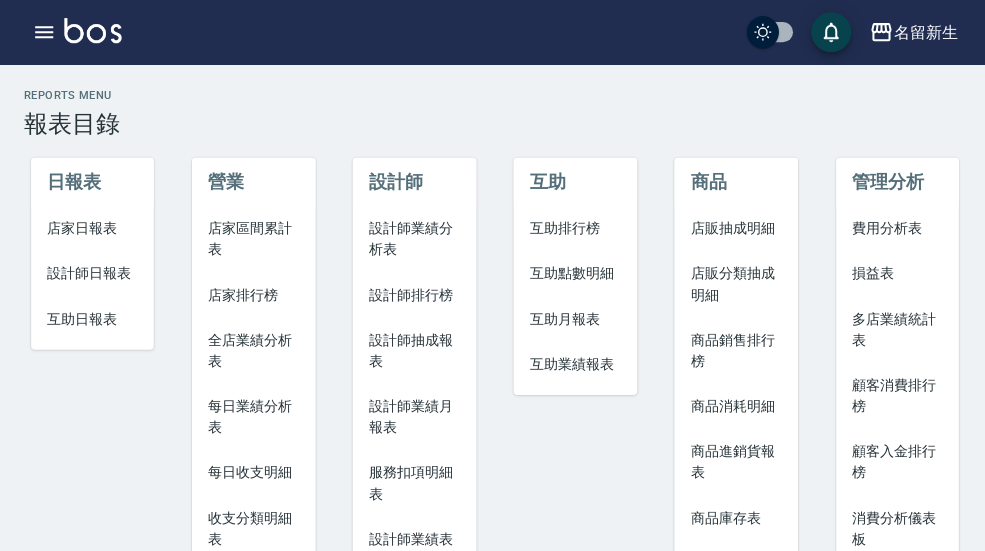 click on "店家日報表" at bounding box center [92, 227] 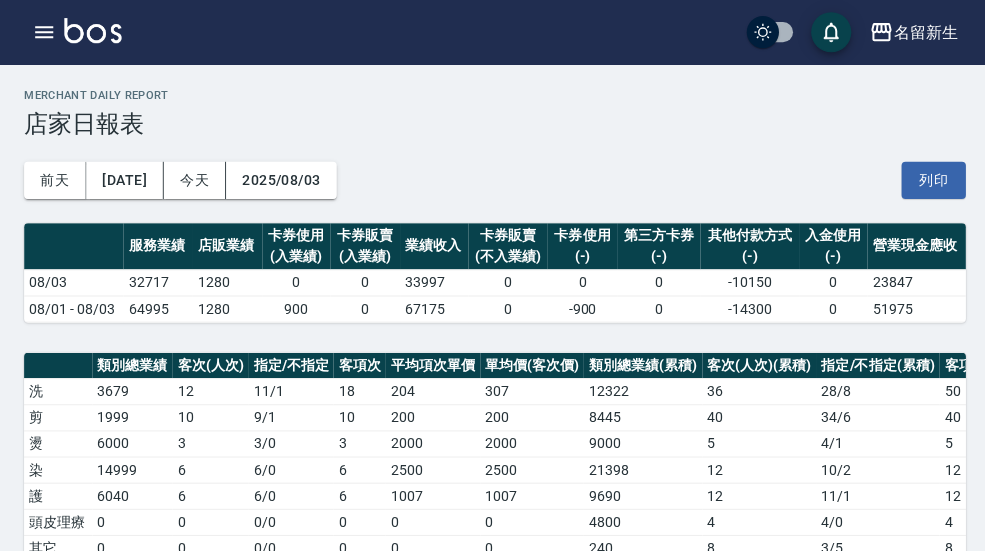 click 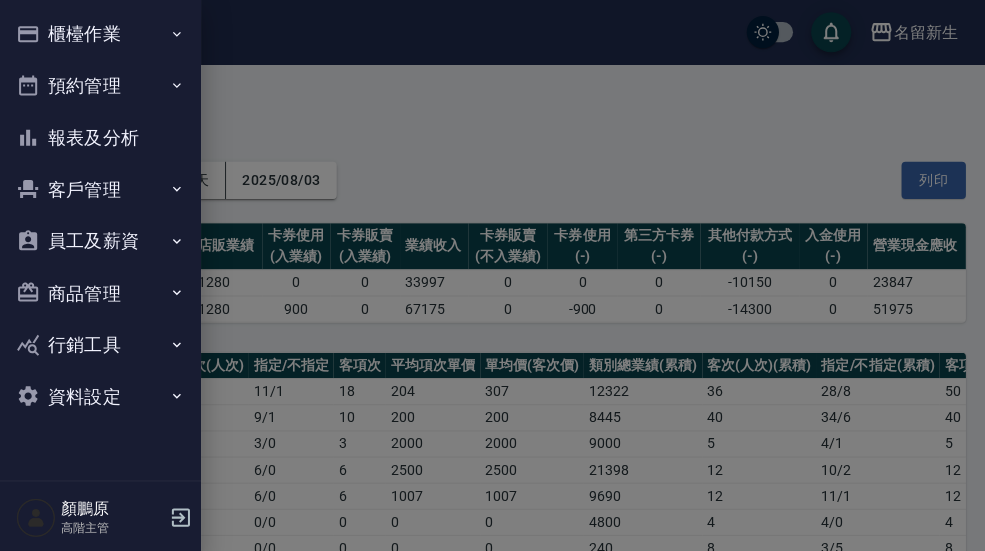 click on "報表及分析" at bounding box center (100, 137) 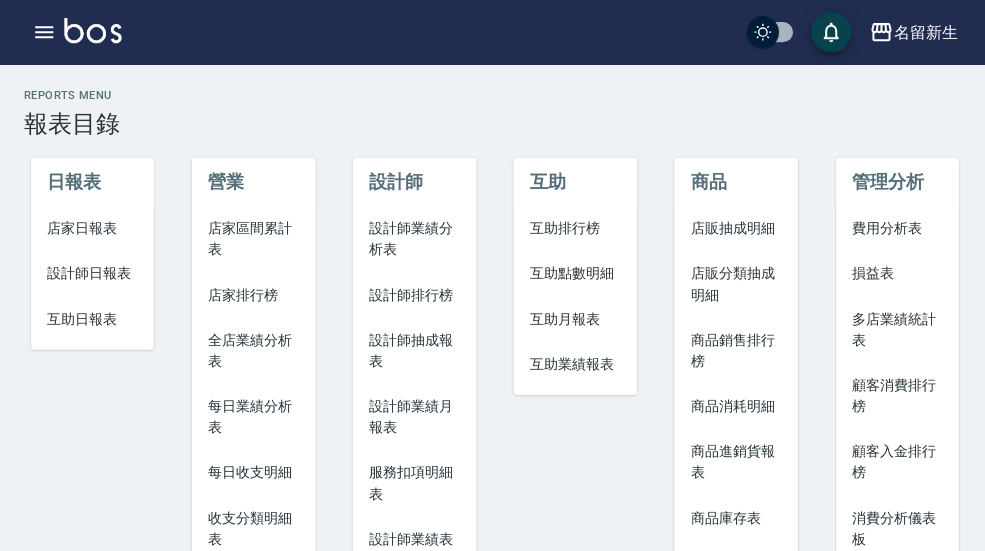 click on "設計師日報表" at bounding box center [92, 272] 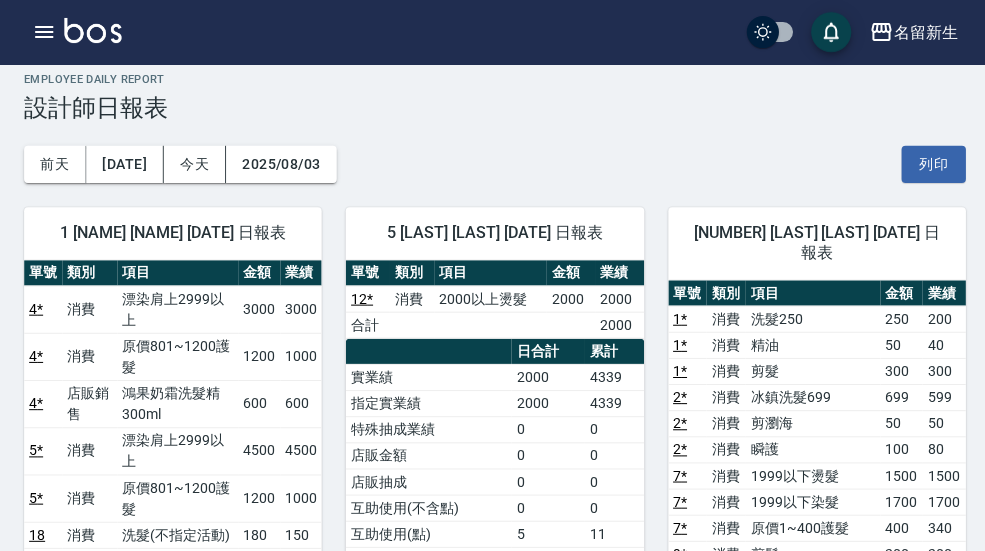 scroll, scrollTop: 0, scrollLeft: 0, axis: both 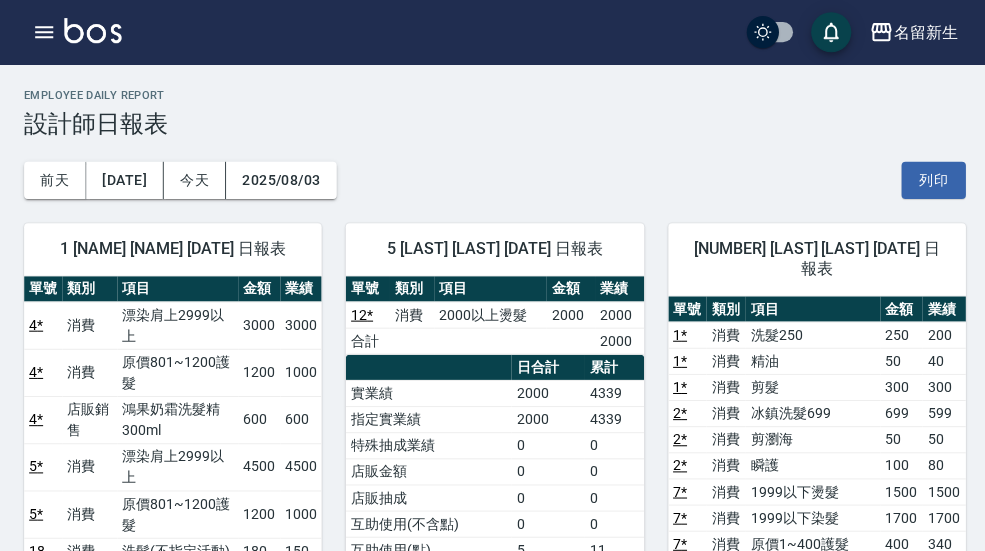 click 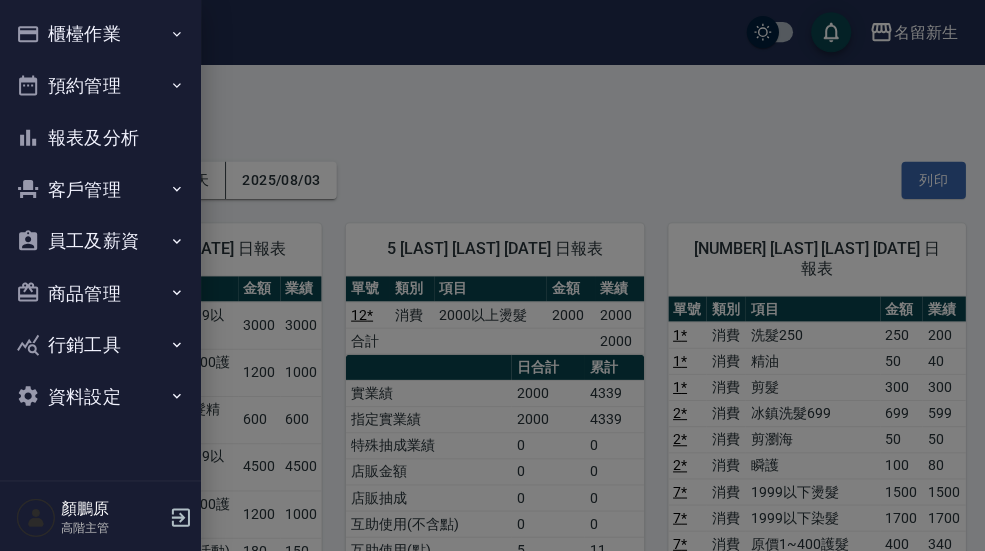 click on "櫃檯作業" at bounding box center [100, 34] 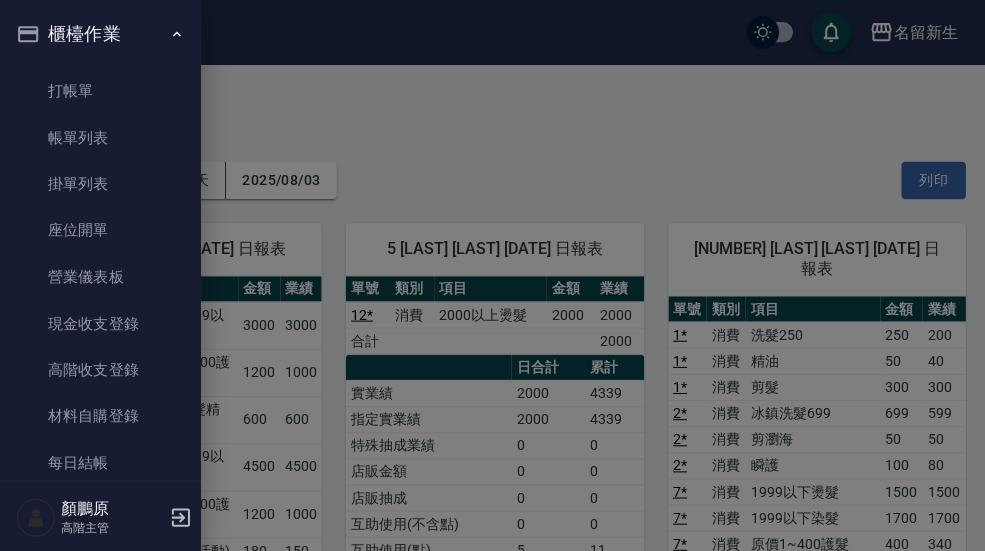 click 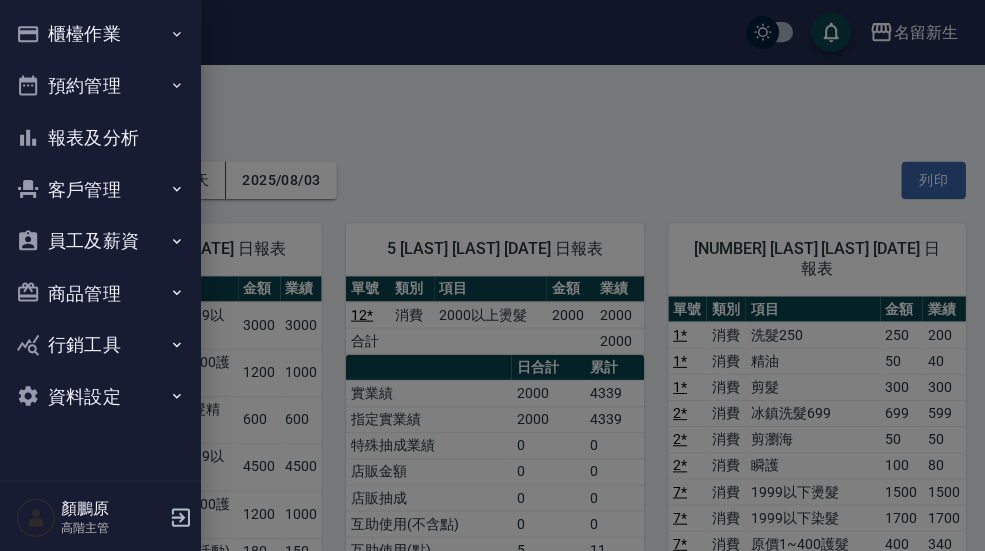 click on "報表及分析" at bounding box center [100, 137] 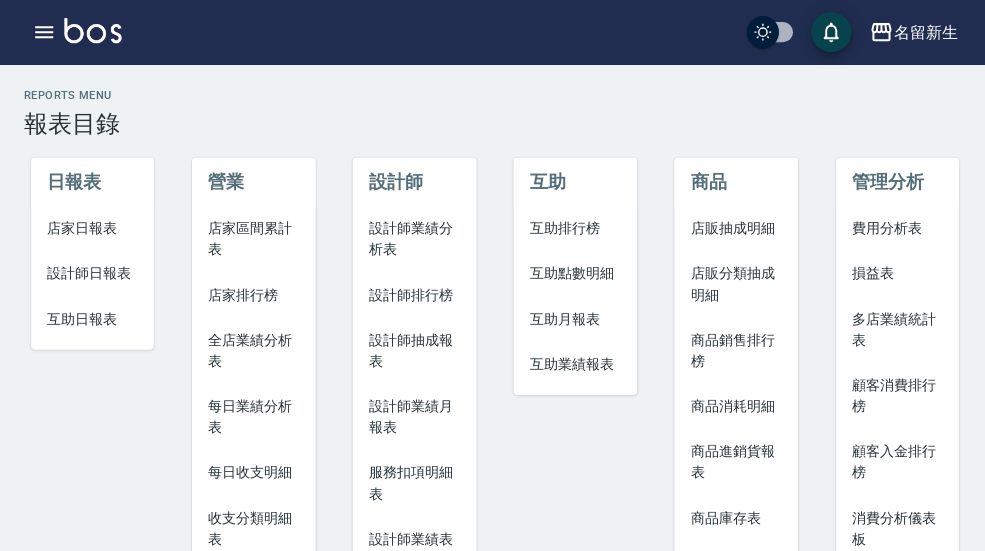 click on "店家日報表" at bounding box center (92, 227) 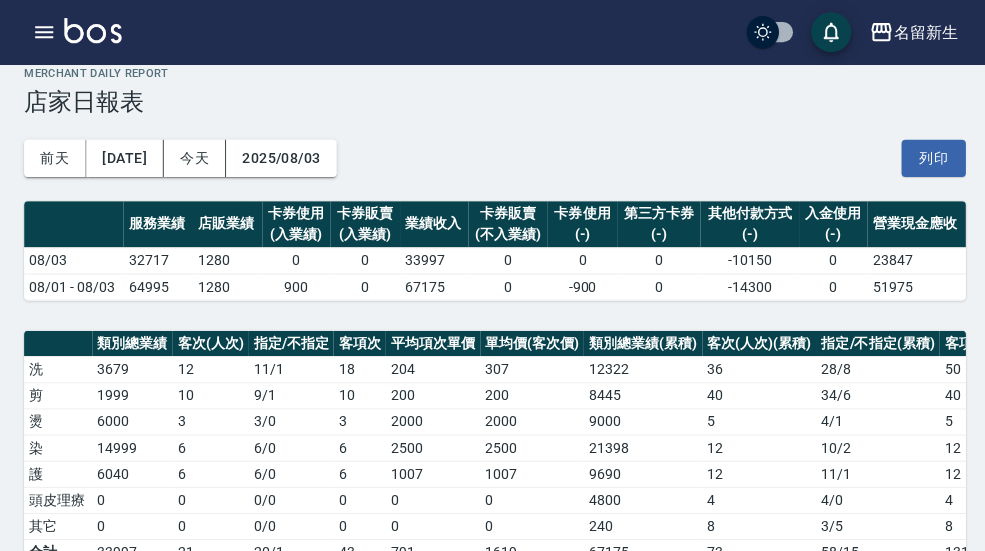 scroll, scrollTop: 0, scrollLeft: 0, axis: both 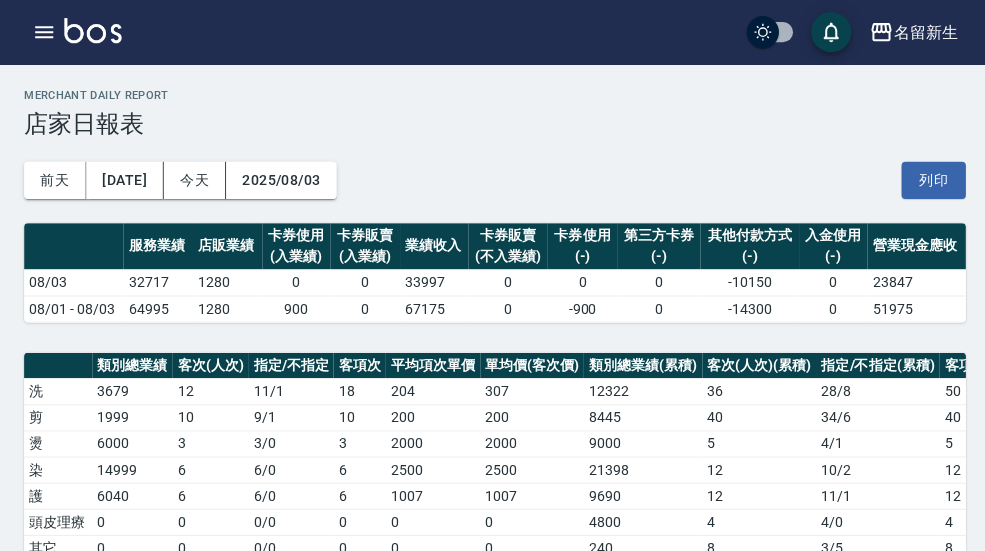 click 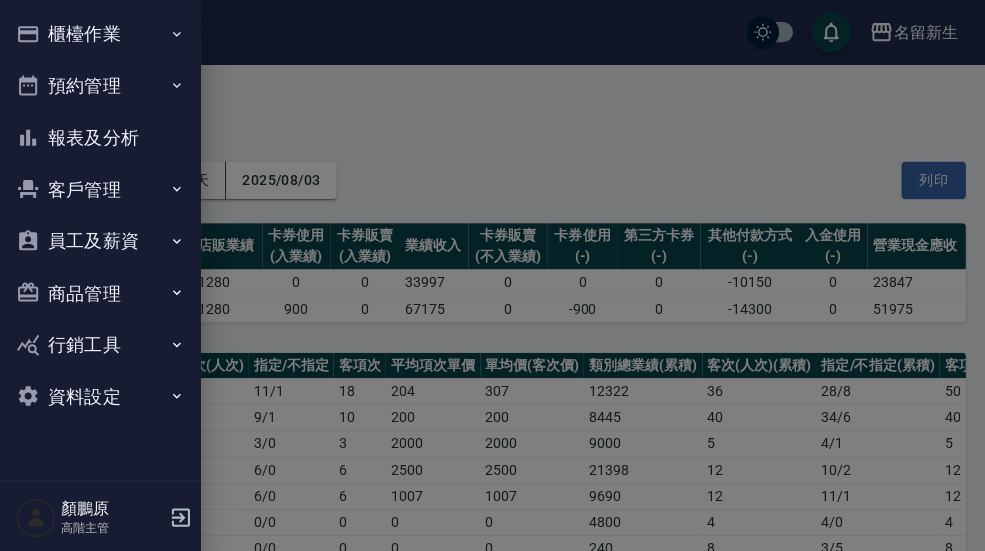 click on "報表及分析" at bounding box center [100, 137] 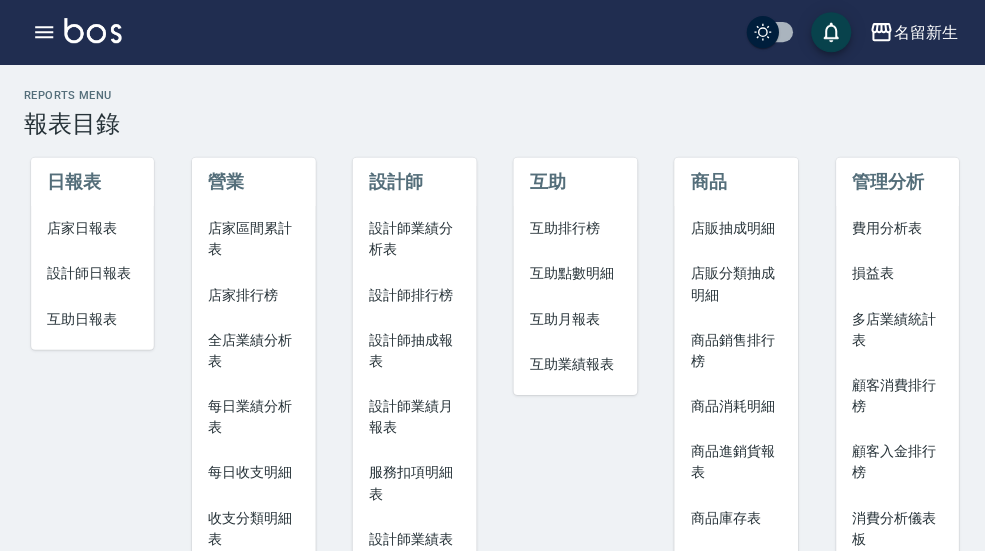 click on "設計師日報表" at bounding box center (92, 272) 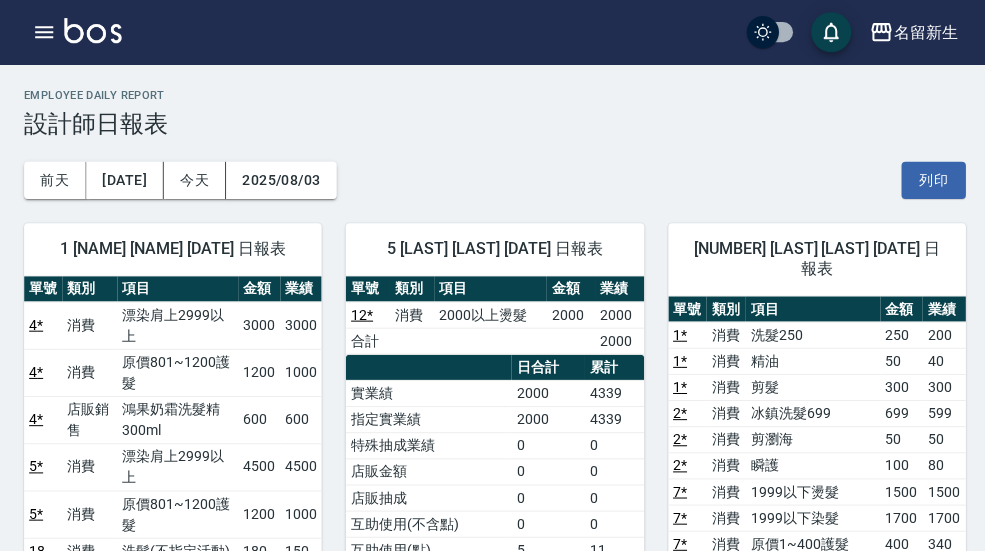 click on "昨天" at bounding box center [124, 179] 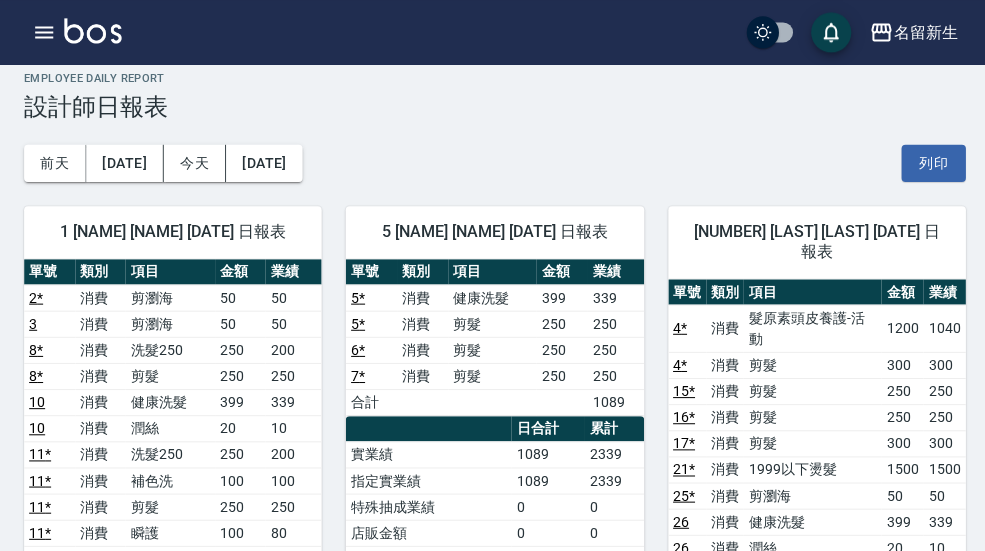 scroll, scrollTop: 0, scrollLeft: 0, axis: both 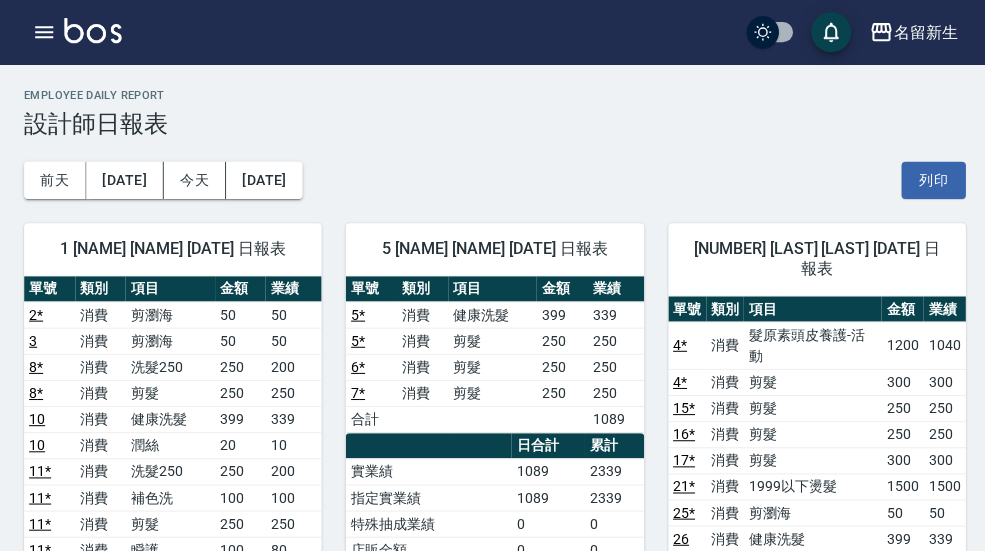 click on "今天" at bounding box center (194, 179) 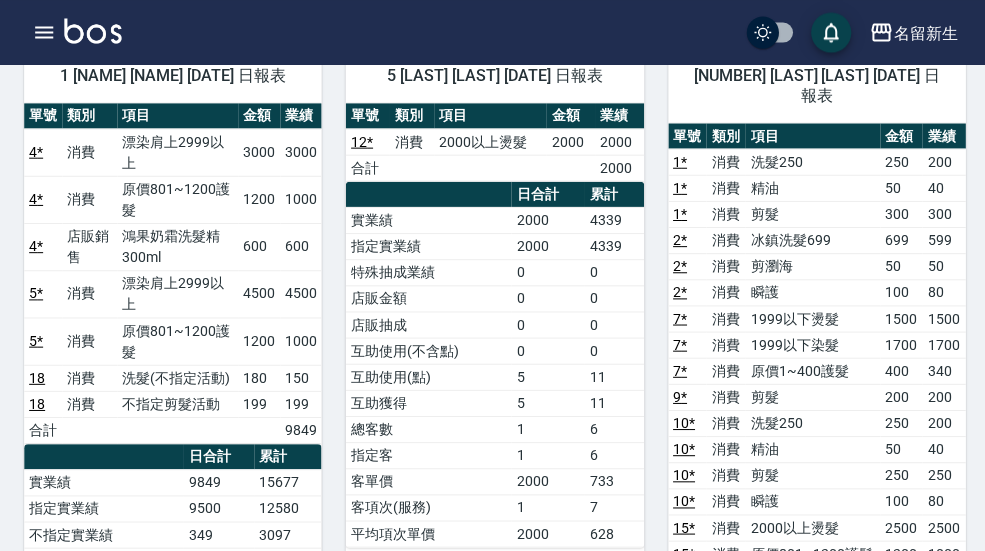 scroll, scrollTop: 0, scrollLeft: 0, axis: both 